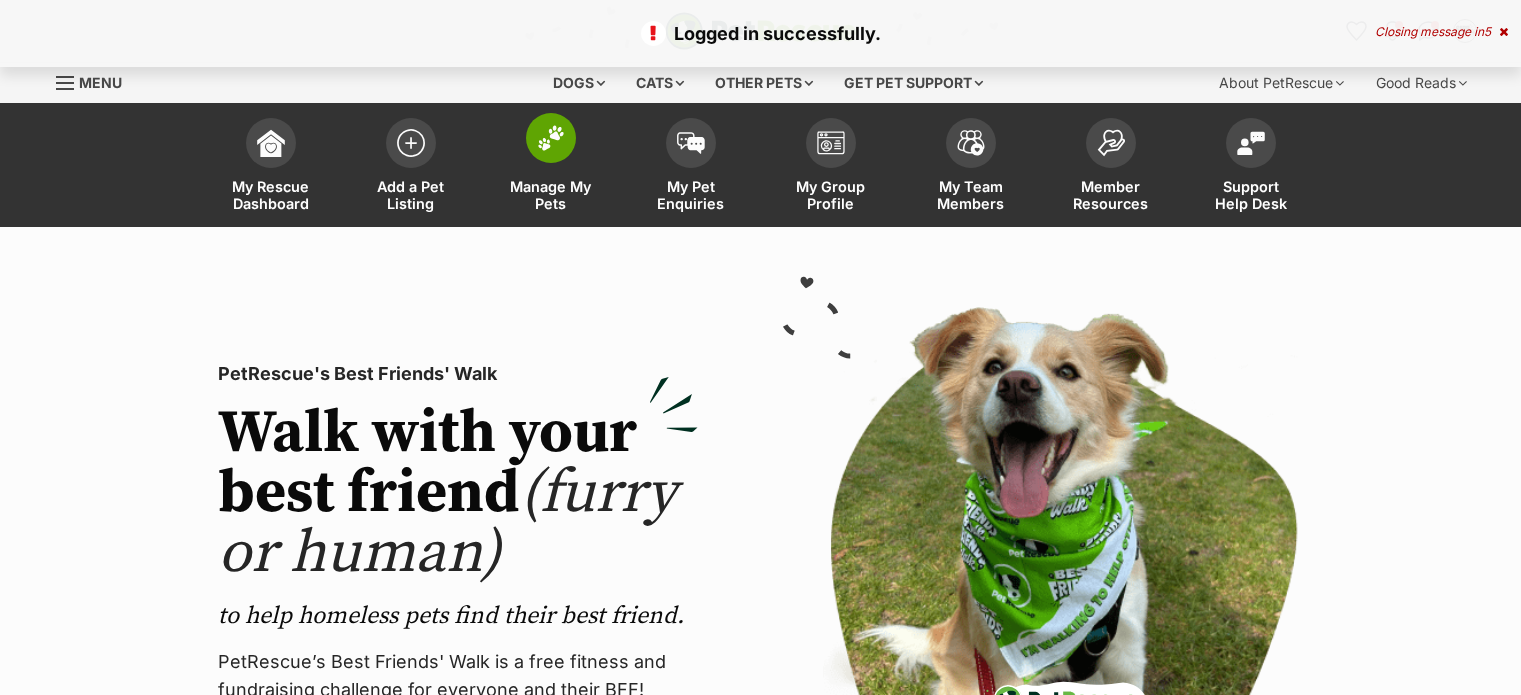 scroll, scrollTop: 0, scrollLeft: 0, axis: both 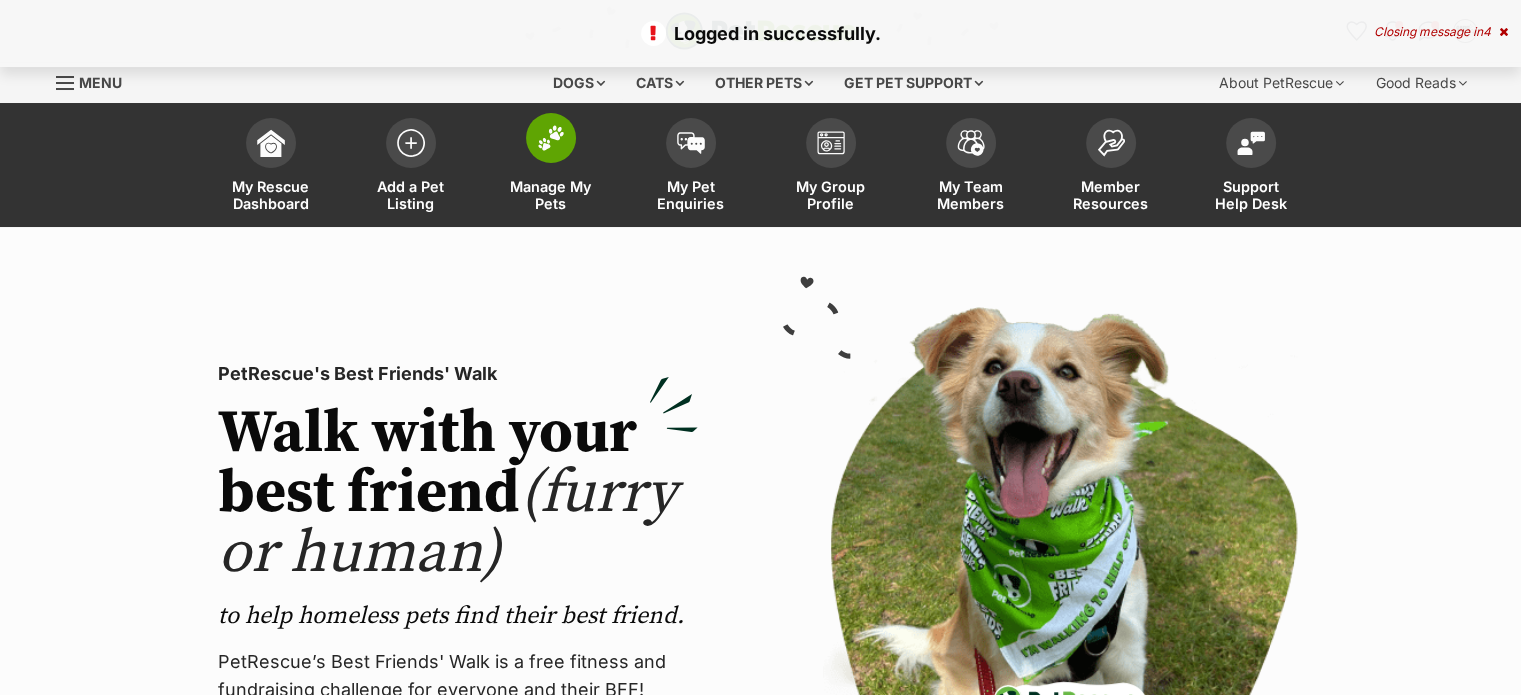 click at bounding box center [551, 138] 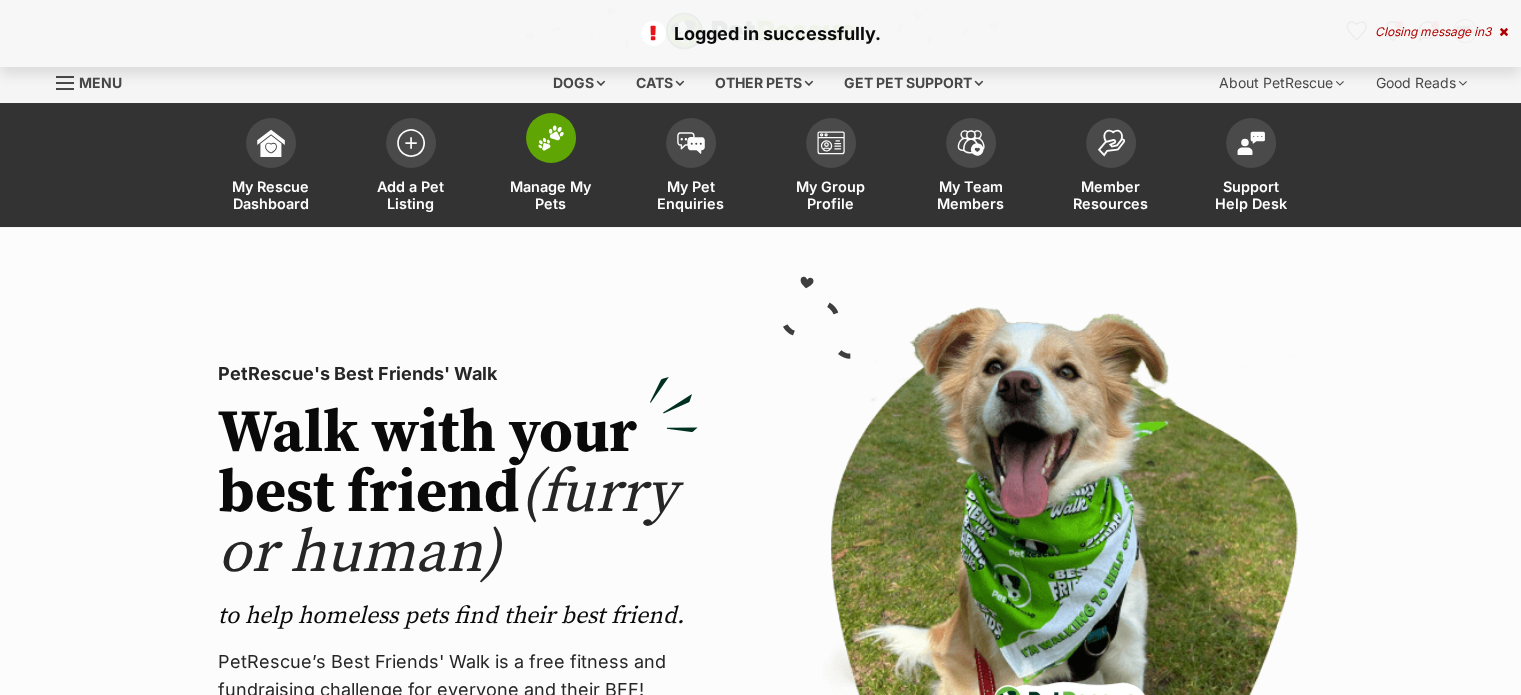 scroll, scrollTop: 0, scrollLeft: 0, axis: both 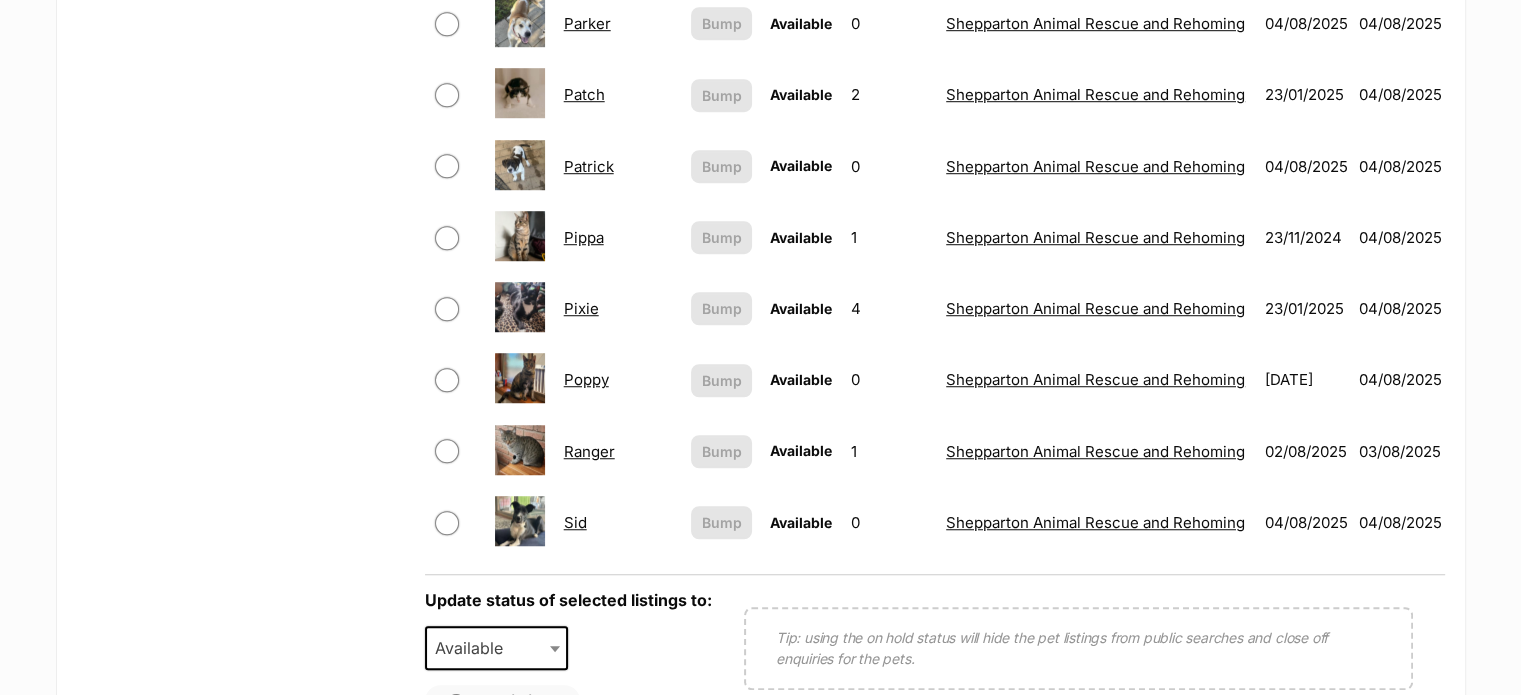 click on "Patrick" at bounding box center (589, 166) 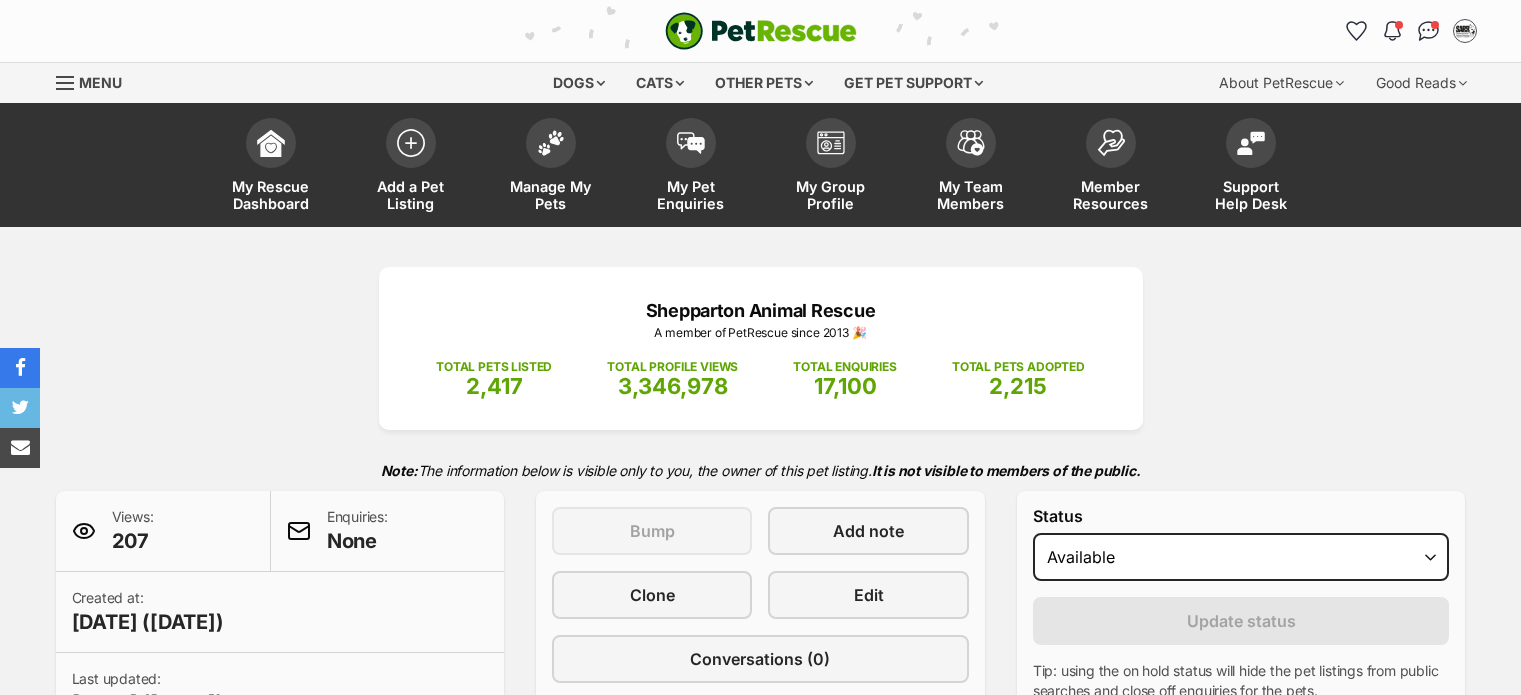 scroll, scrollTop: 0, scrollLeft: 0, axis: both 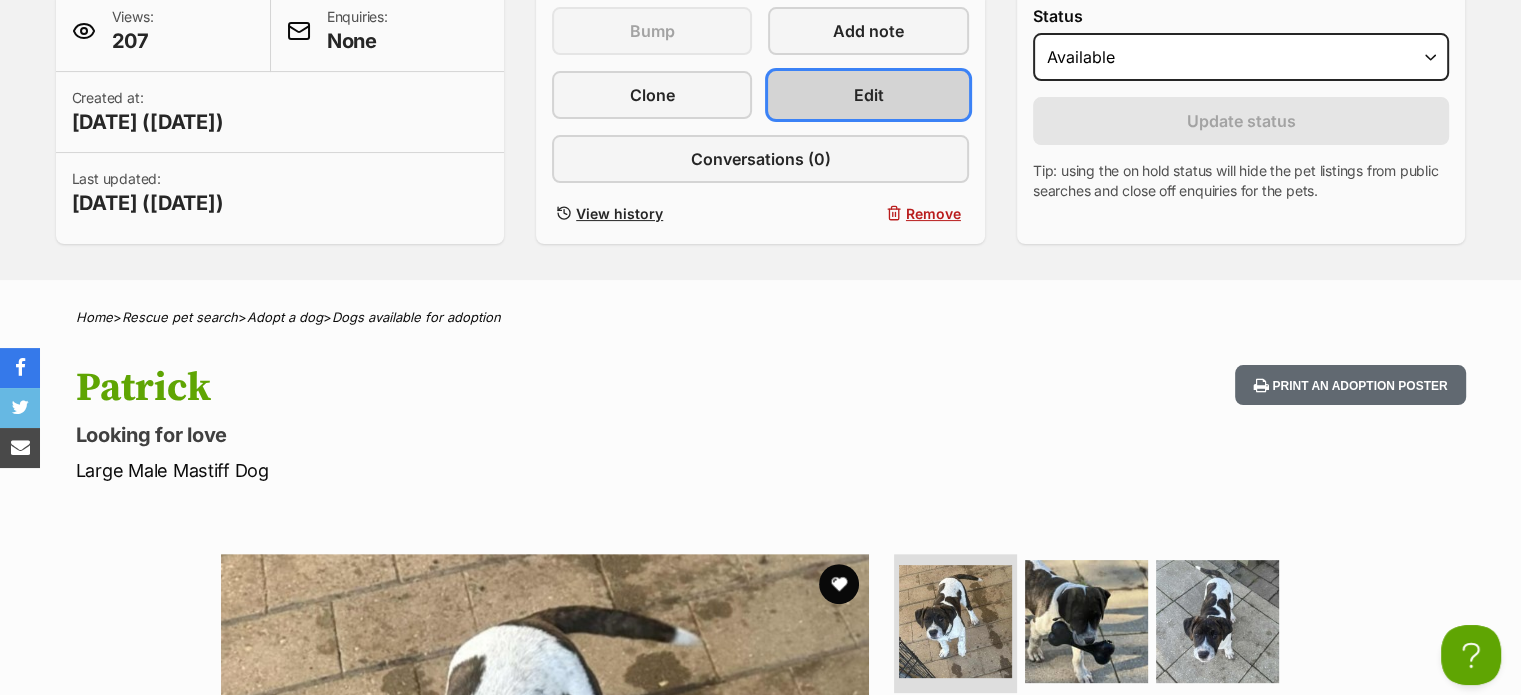 click on "Edit" at bounding box center [868, 95] 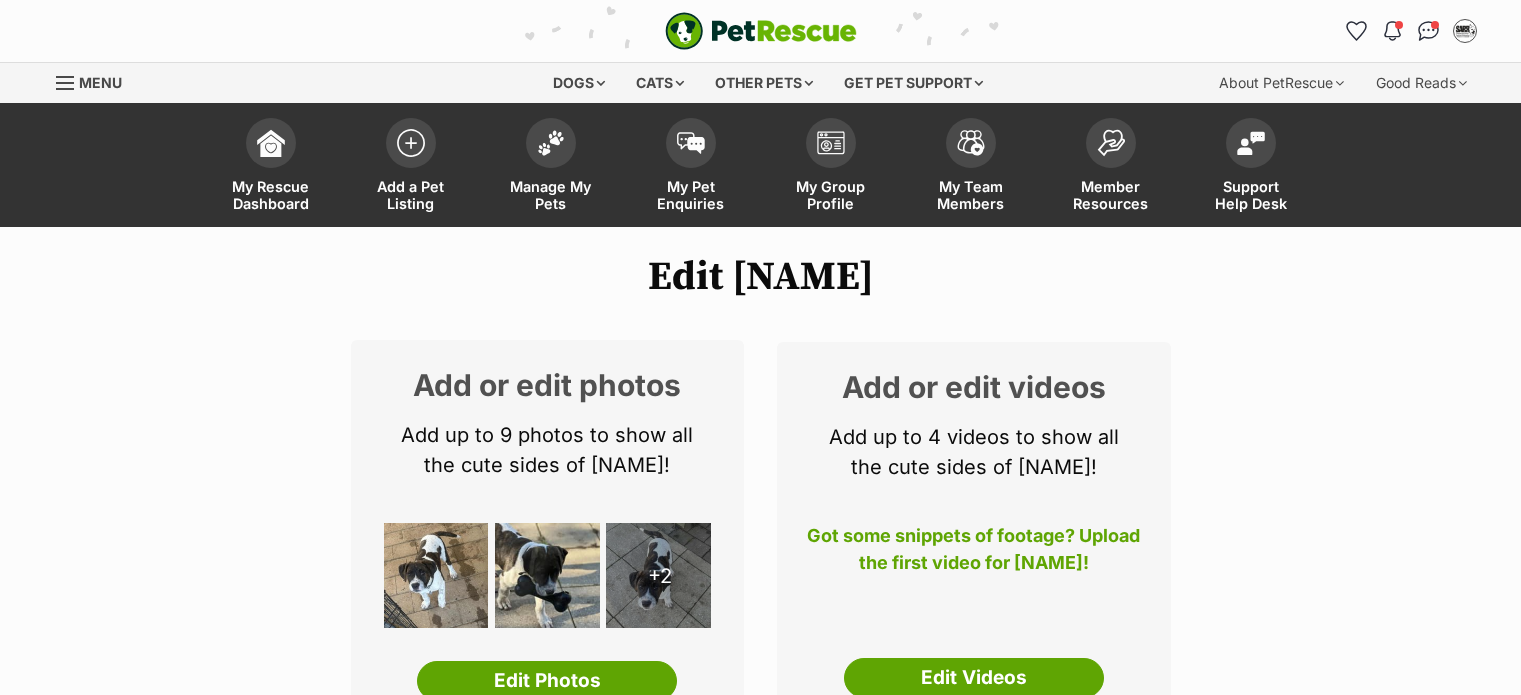 scroll, scrollTop: 200, scrollLeft: 0, axis: vertical 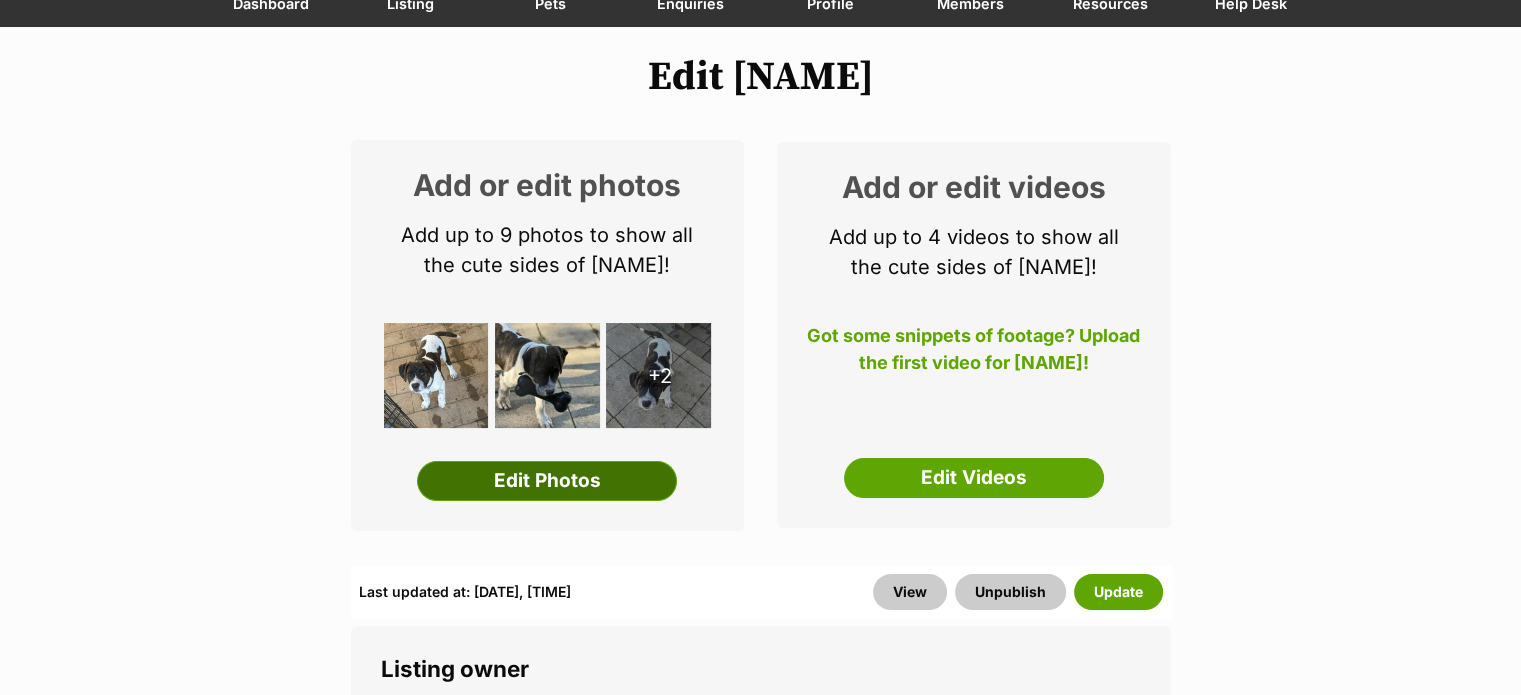 click on "Edit Photos" at bounding box center (547, 481) 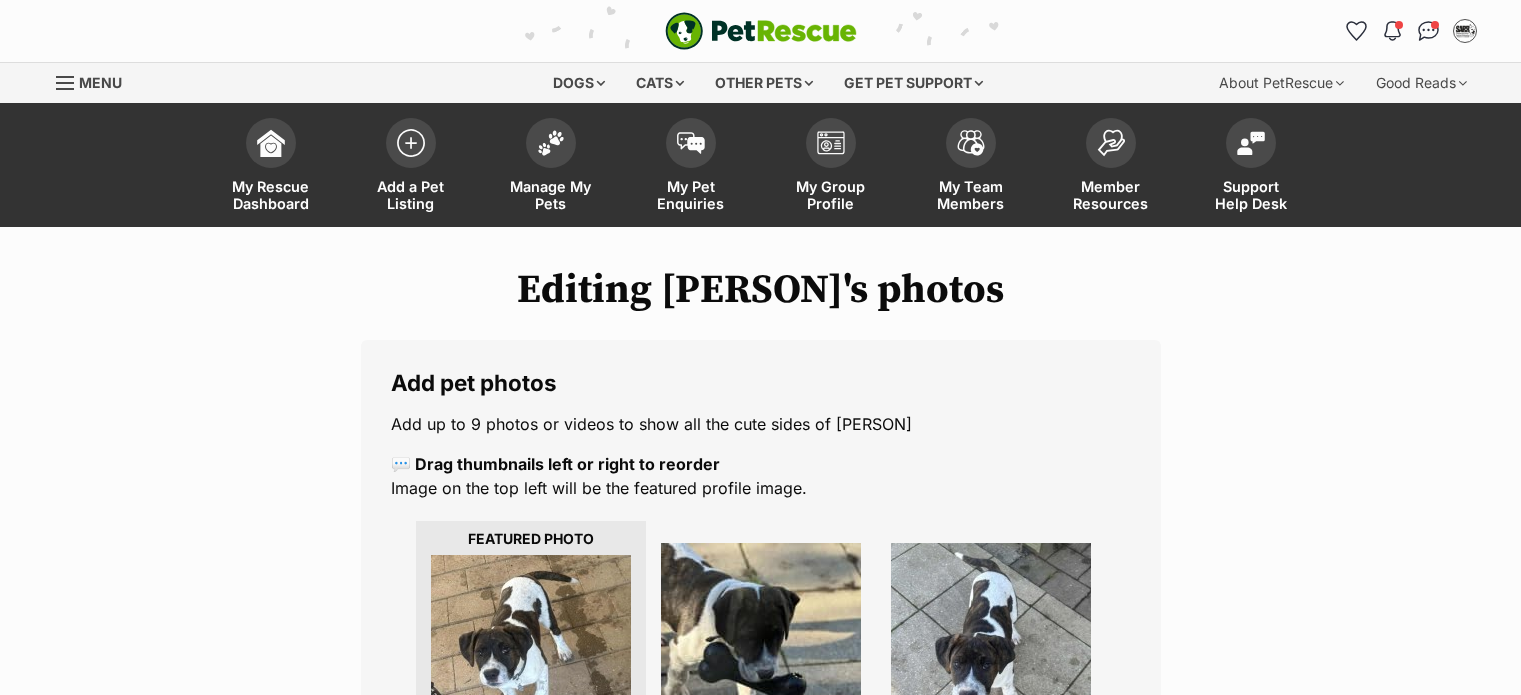scroll, scrollTop: 0, scrollLeft: 0, axis: both 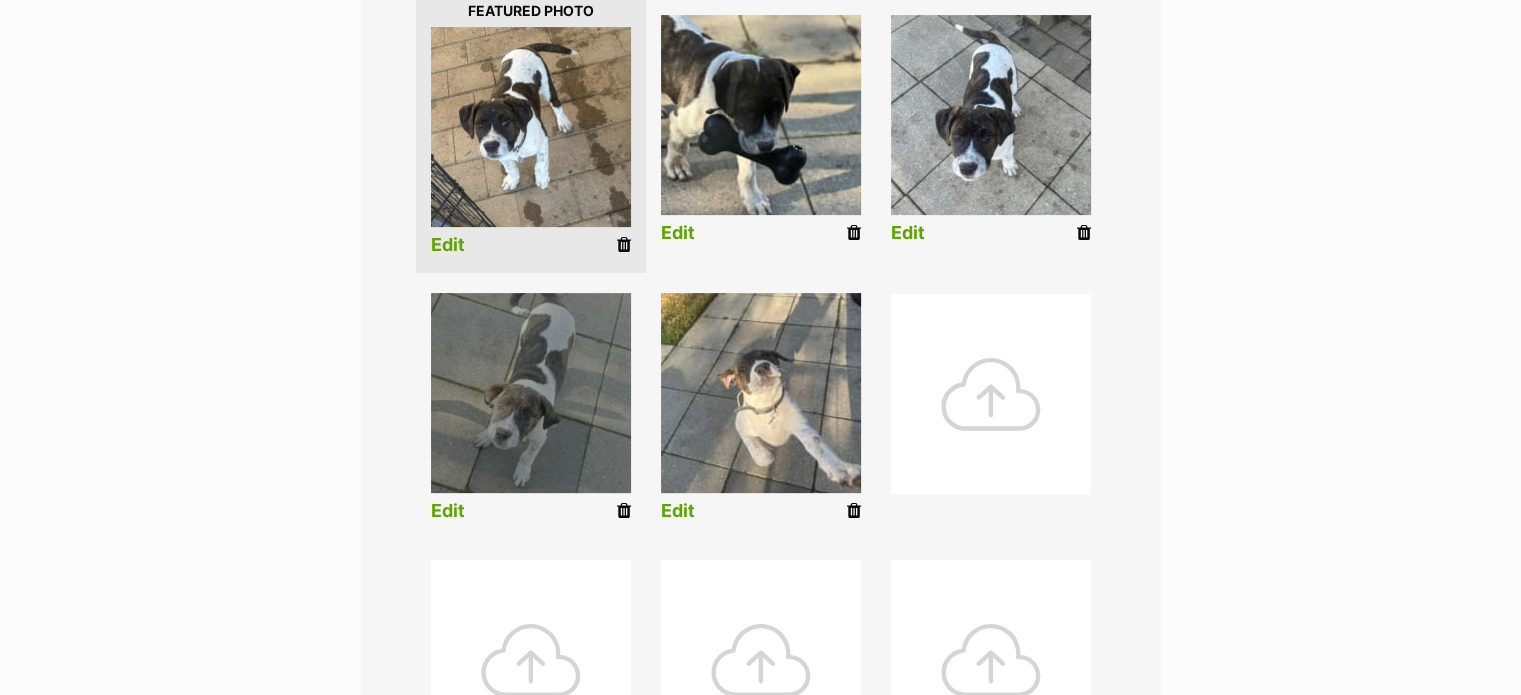 click at bounding box center (991, 394) 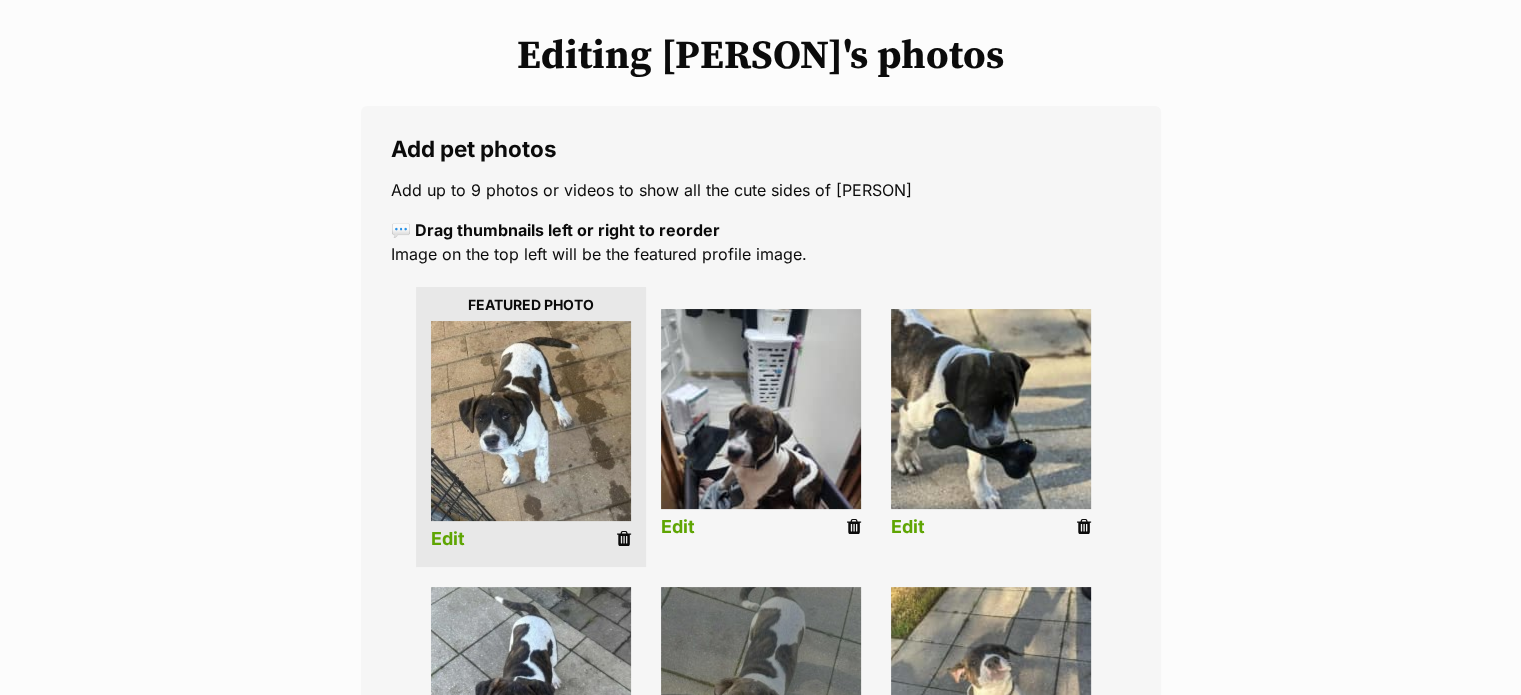 scroll, scrollTop: 228, scrollLeft: 0, axis: vertical 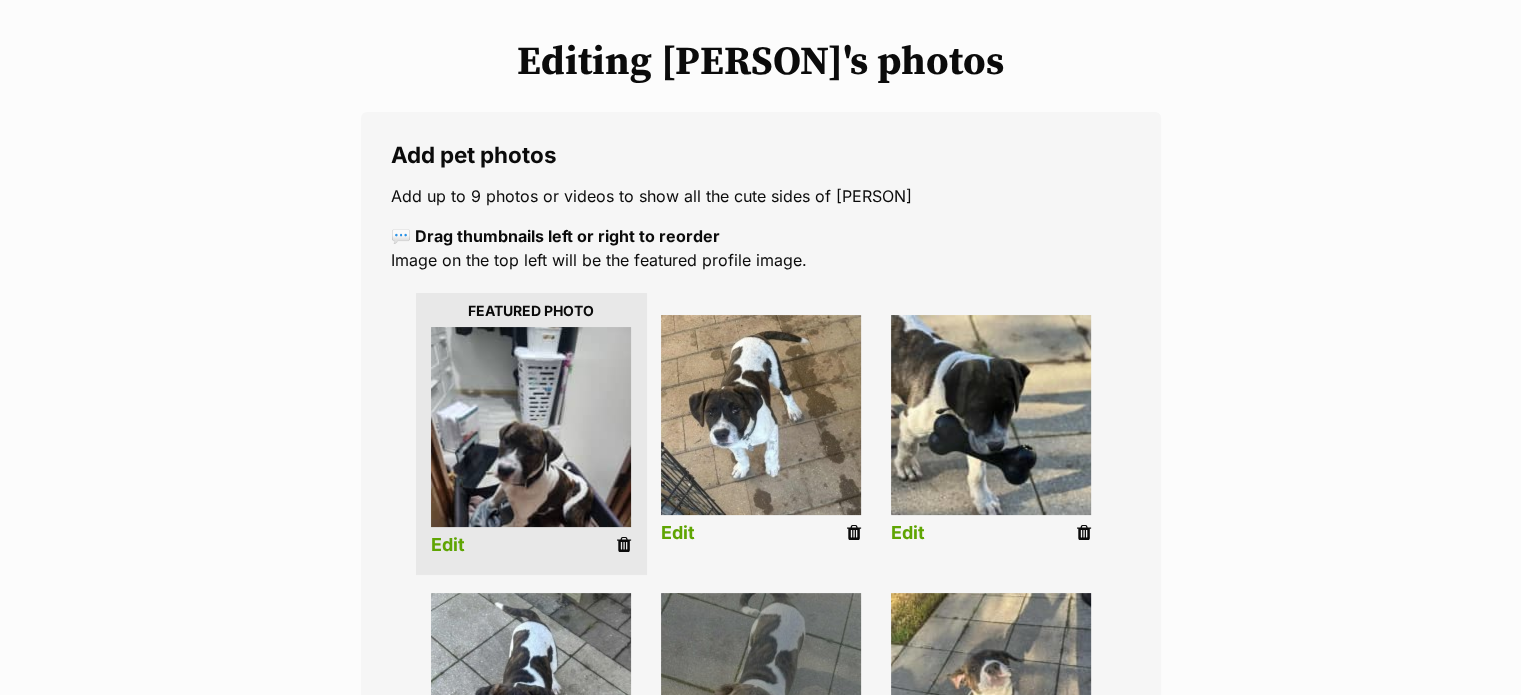 click on "Edit" at bounding box center [448, 545] 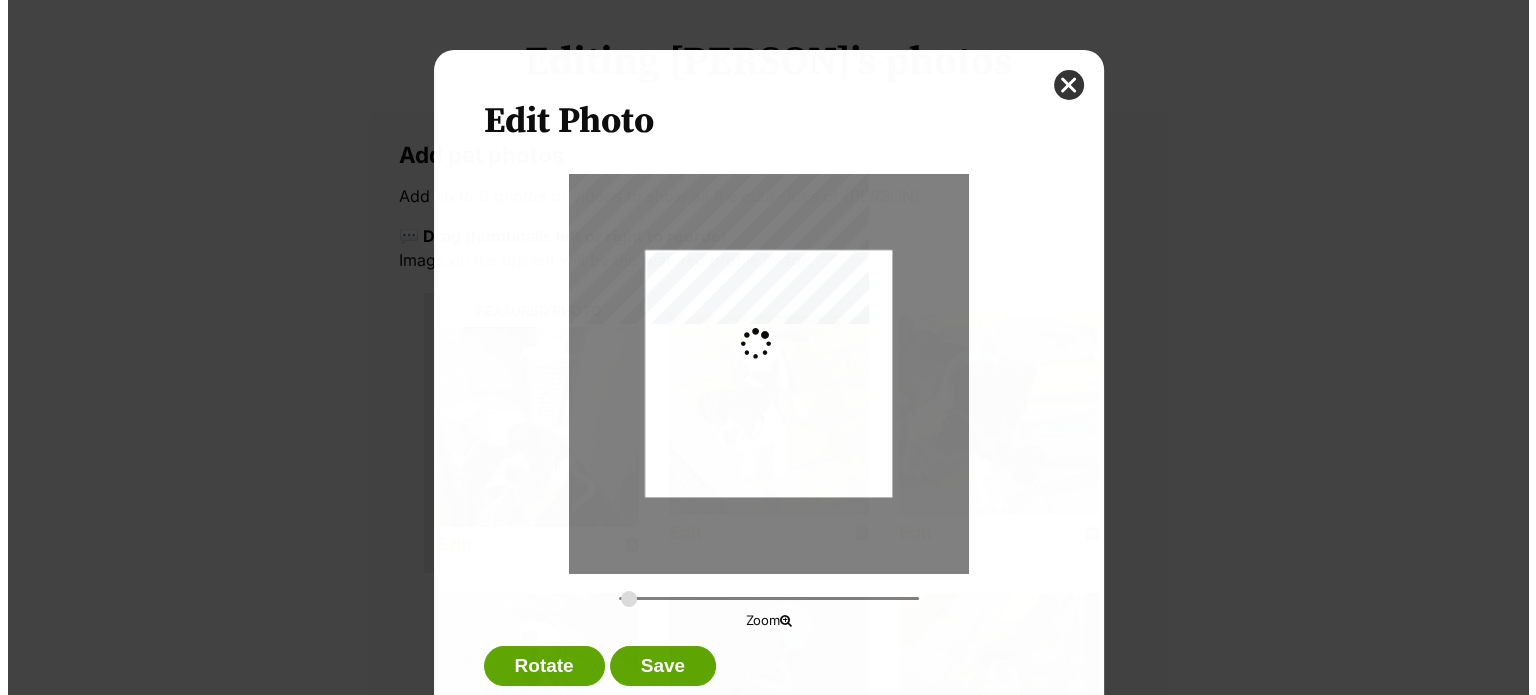 scroll, scrollTop: 0, scrollLeft: 0, axis: both 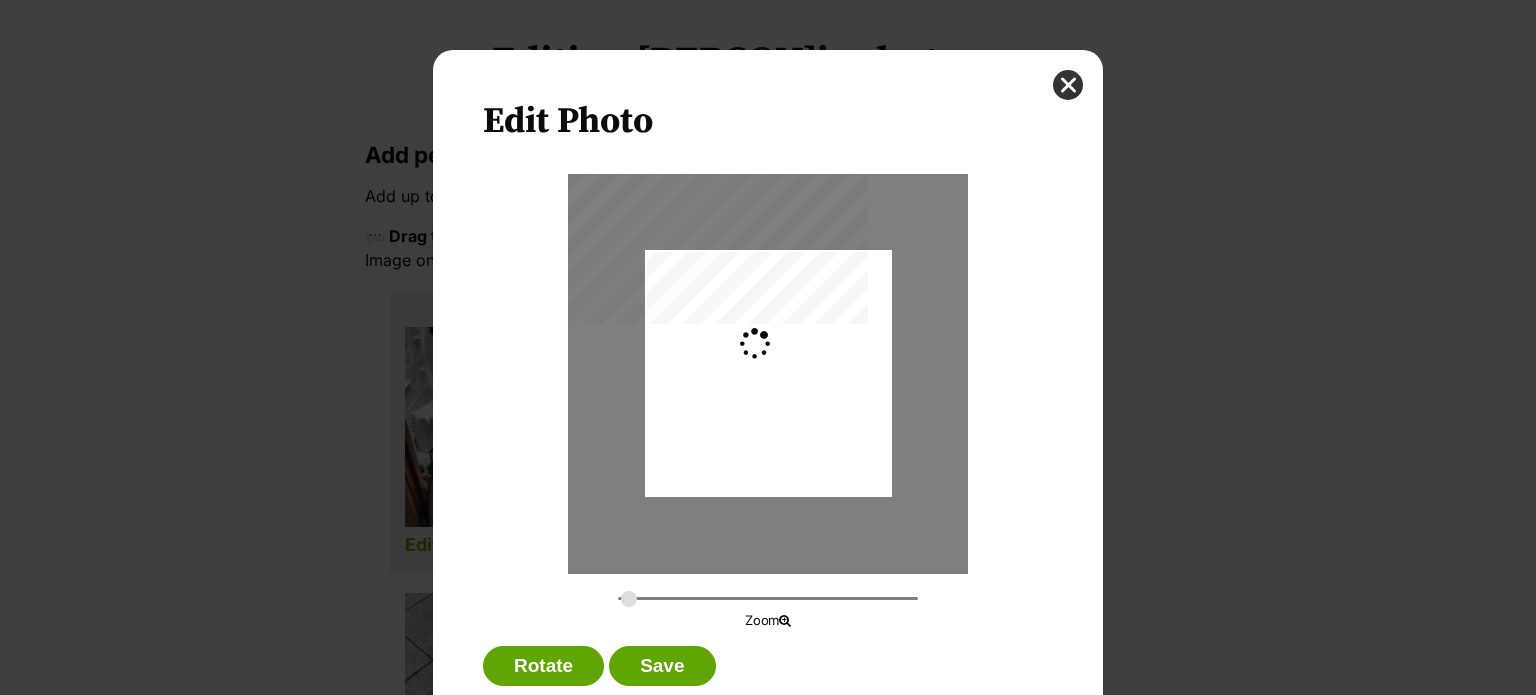 type on "0.2744" 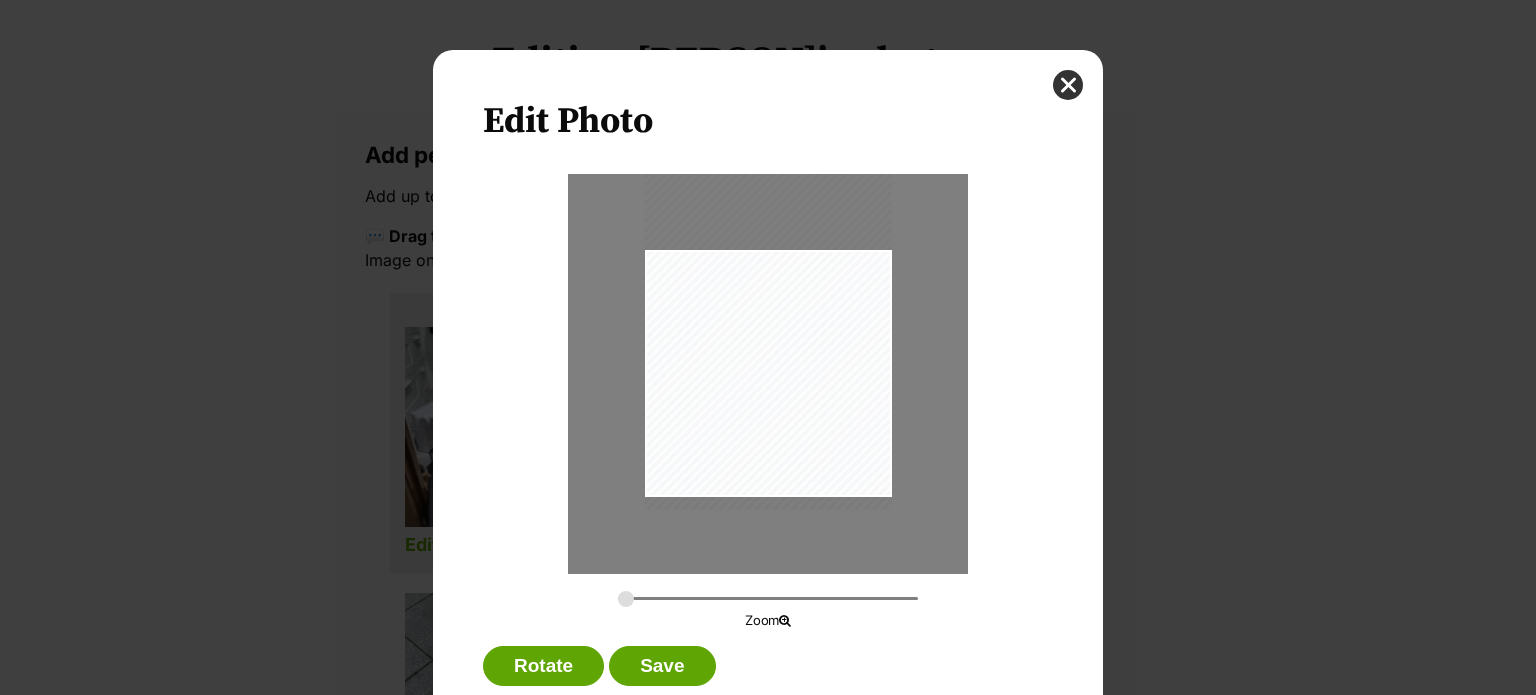 drag, startPoint x: 838, startPoint y: 460, endPoint x: 839, endPoint y: 426, distance: 34.0147 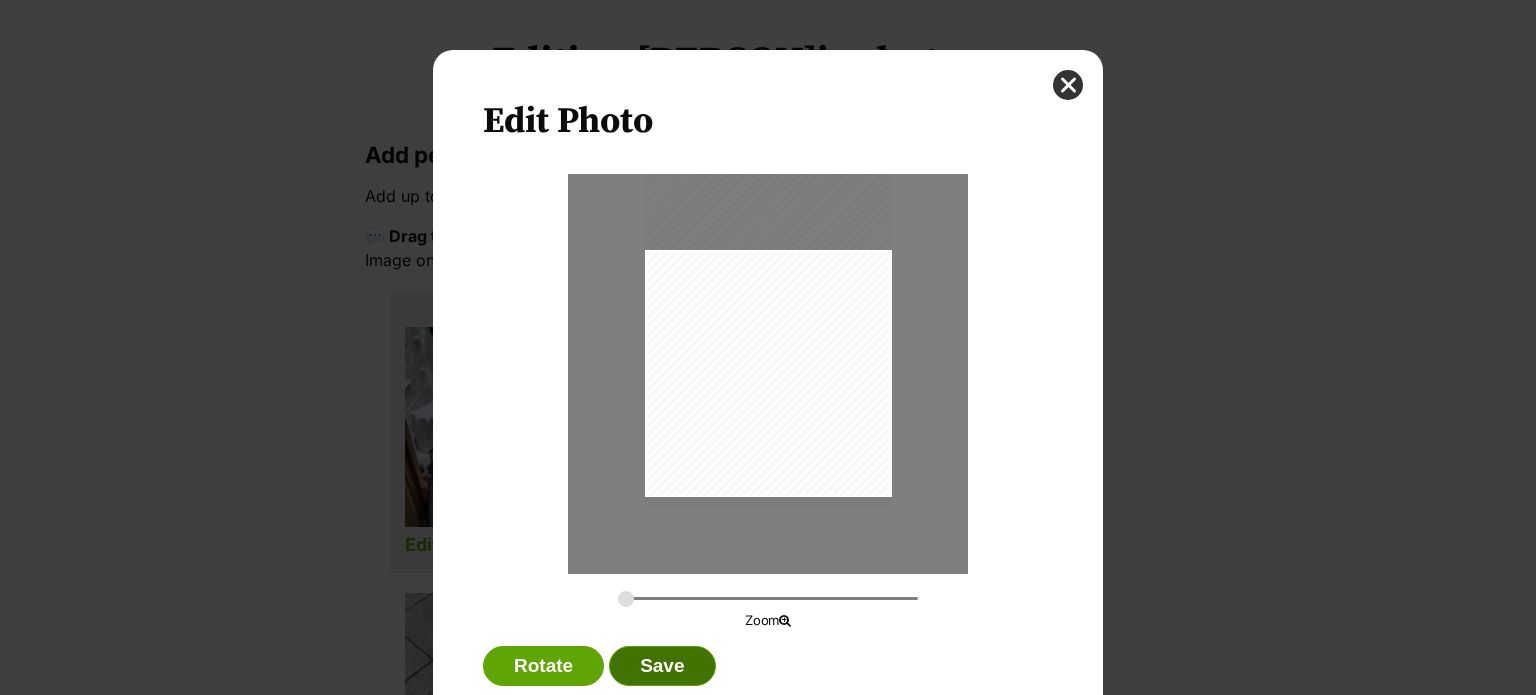 click on "Save" at bounding box center [662, 666] 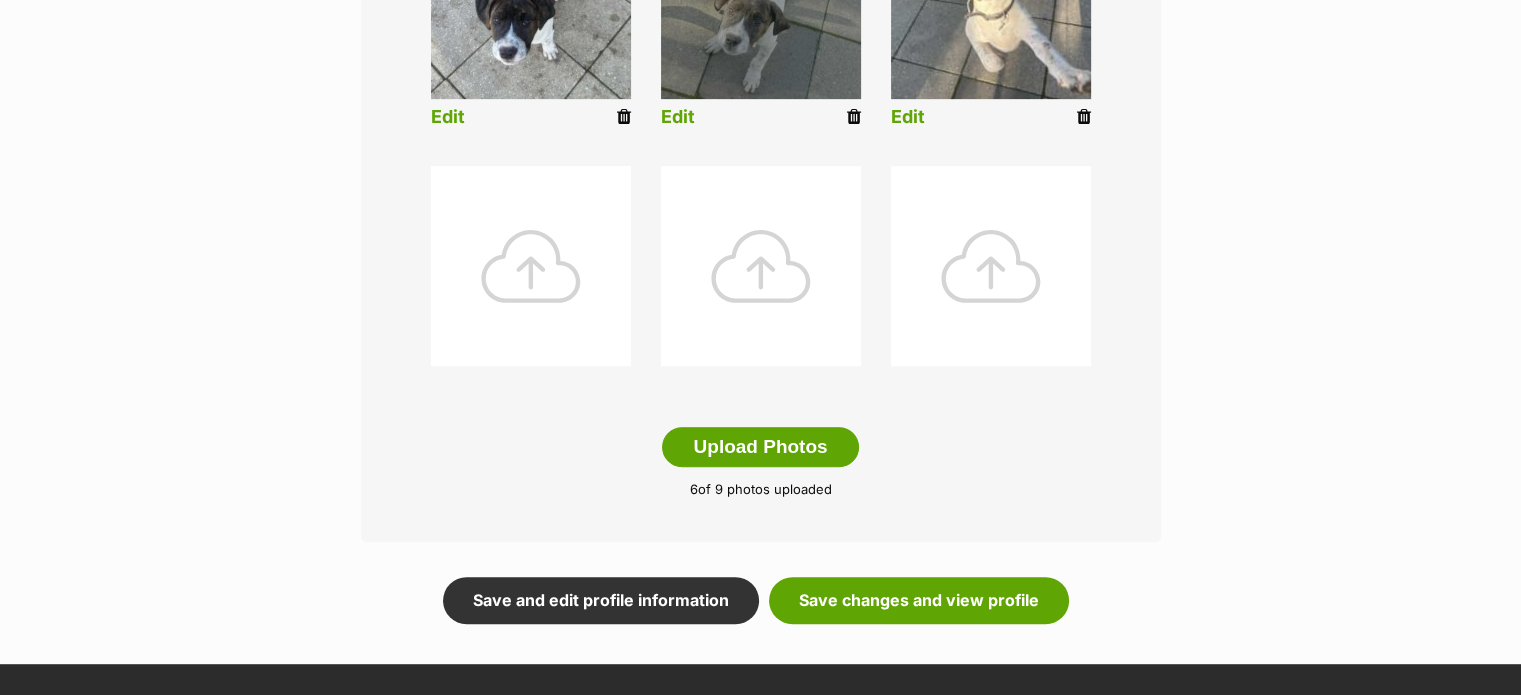 scroll, scrollTop: 1128, scrollLeft: 0, axis: vertical 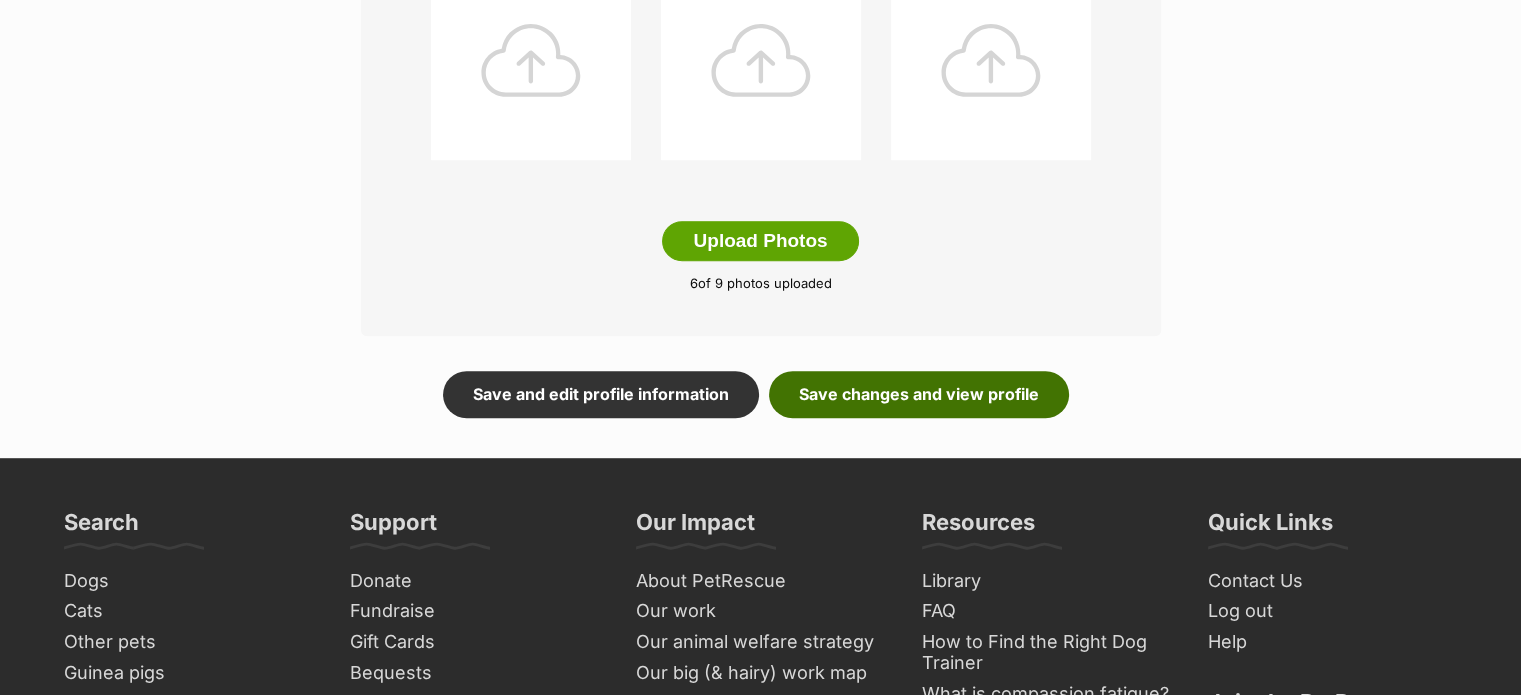 click on "Save changes and view profile" at bounding box center (919, 394) 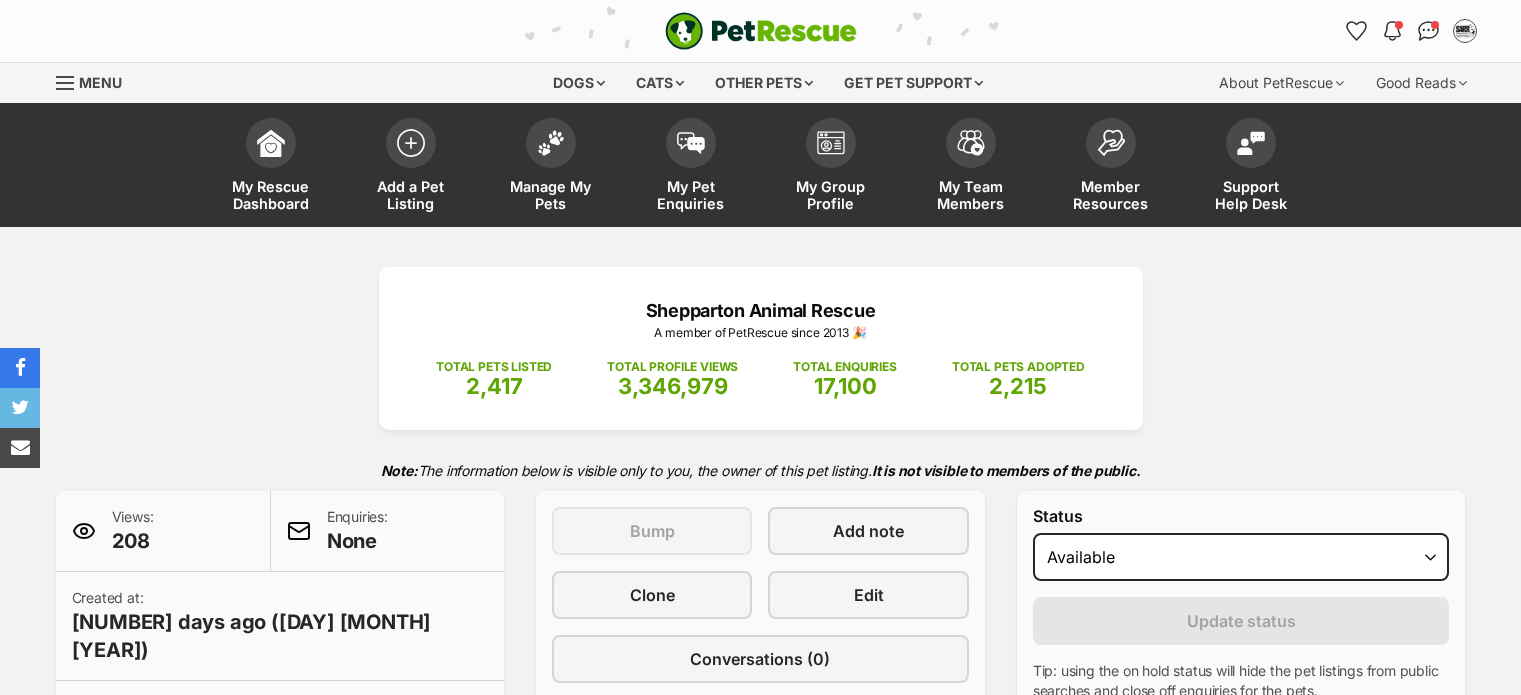 scroll, scrollTop: 600, scrollLeft: 0, axis: vertical 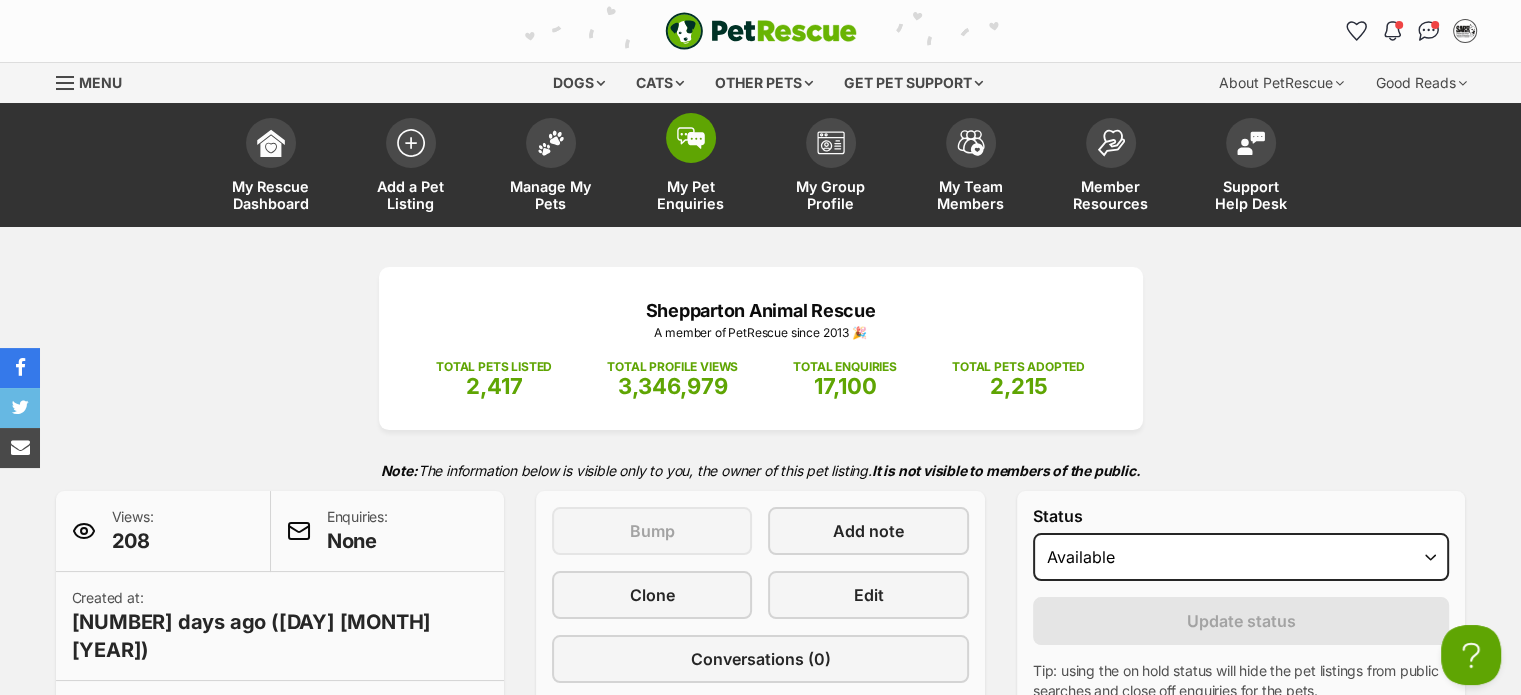 click at bounding box center [691, 138] 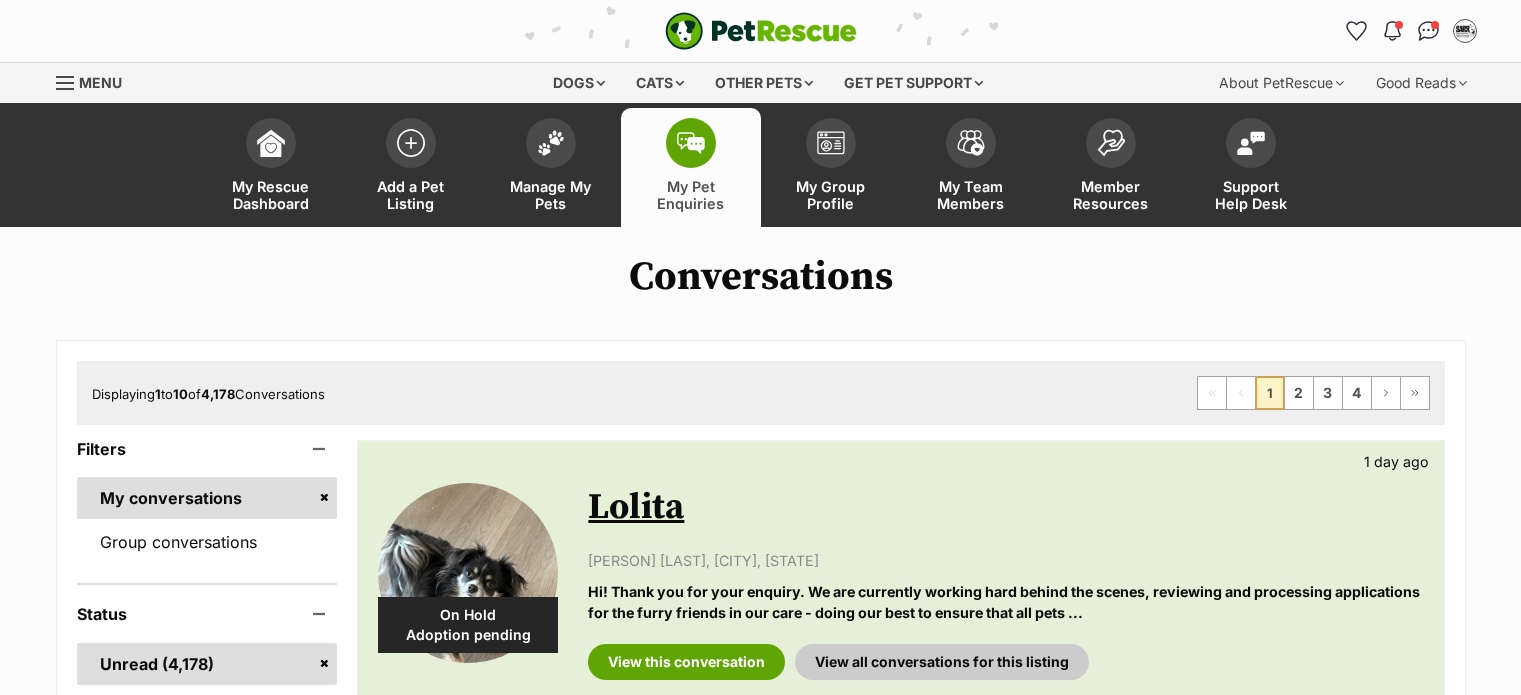 scroll, scrollTop: 0, scrollLeft: 0, axis: both 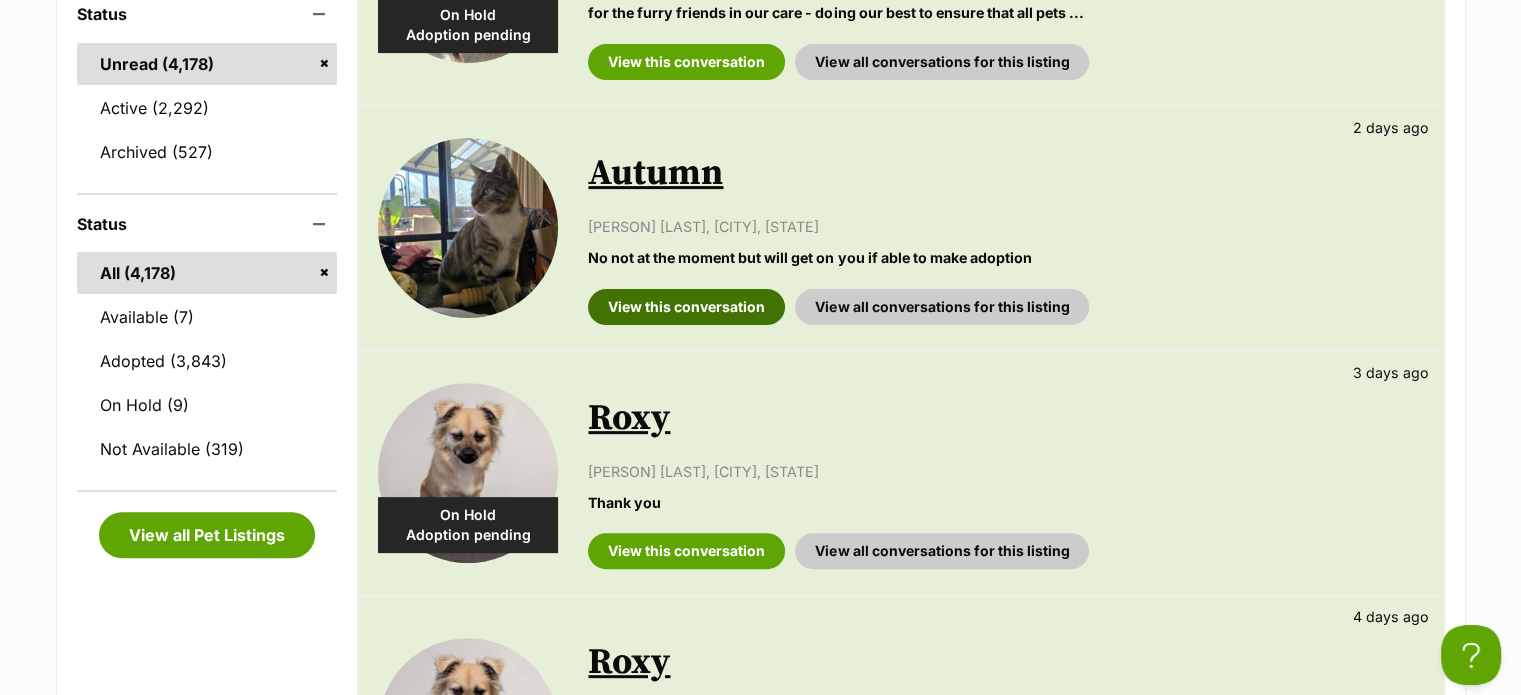 click on "View this conversation" at bounding box center [686, 307] 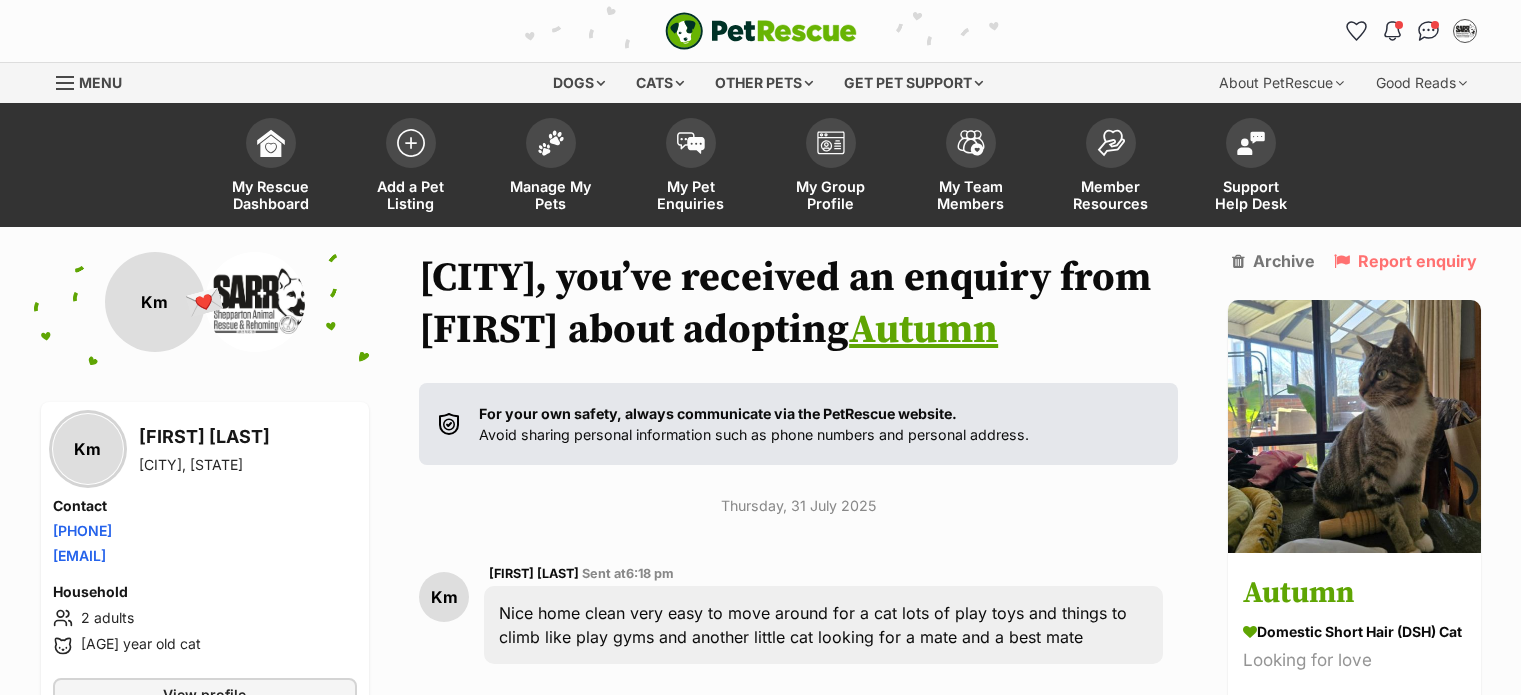 scroll, scrollTop: 0, scrollLeft: 0, axis: both 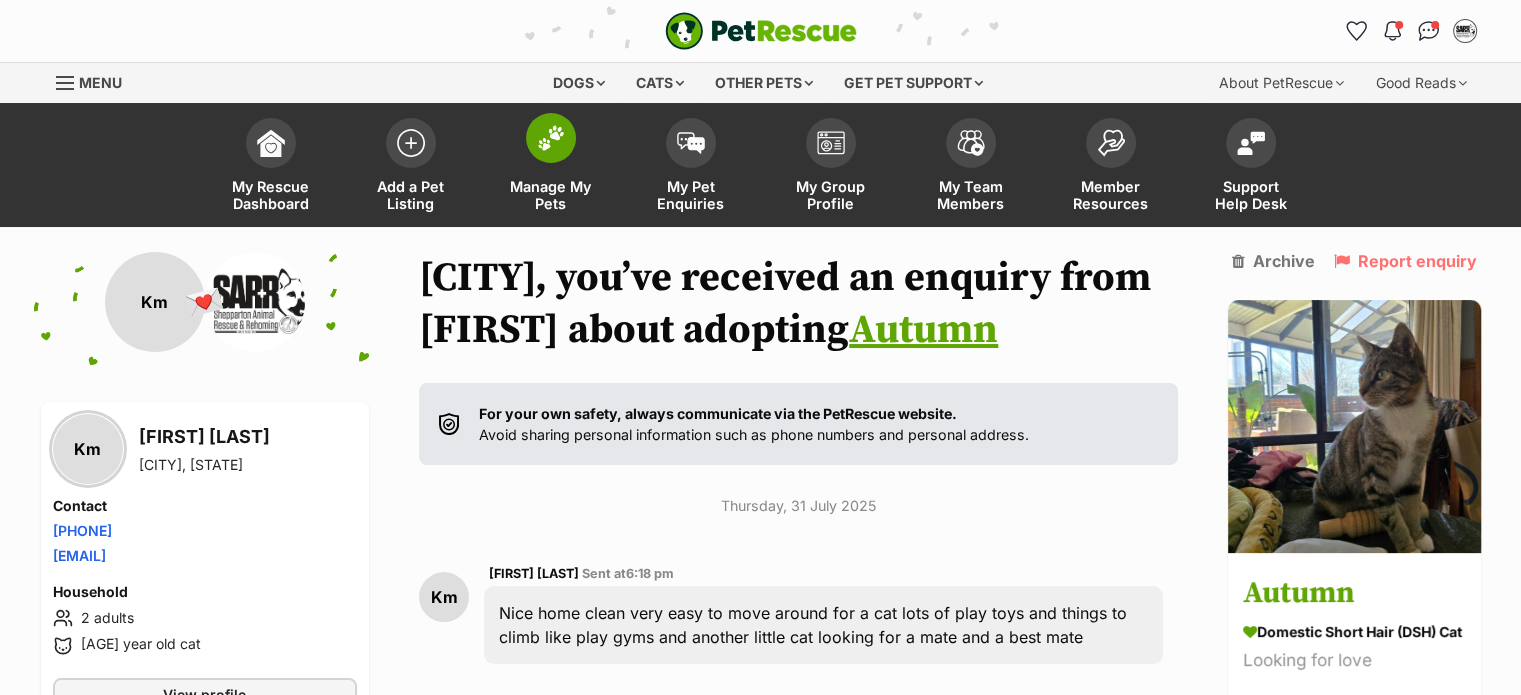 click at bounding box center (551, 138) 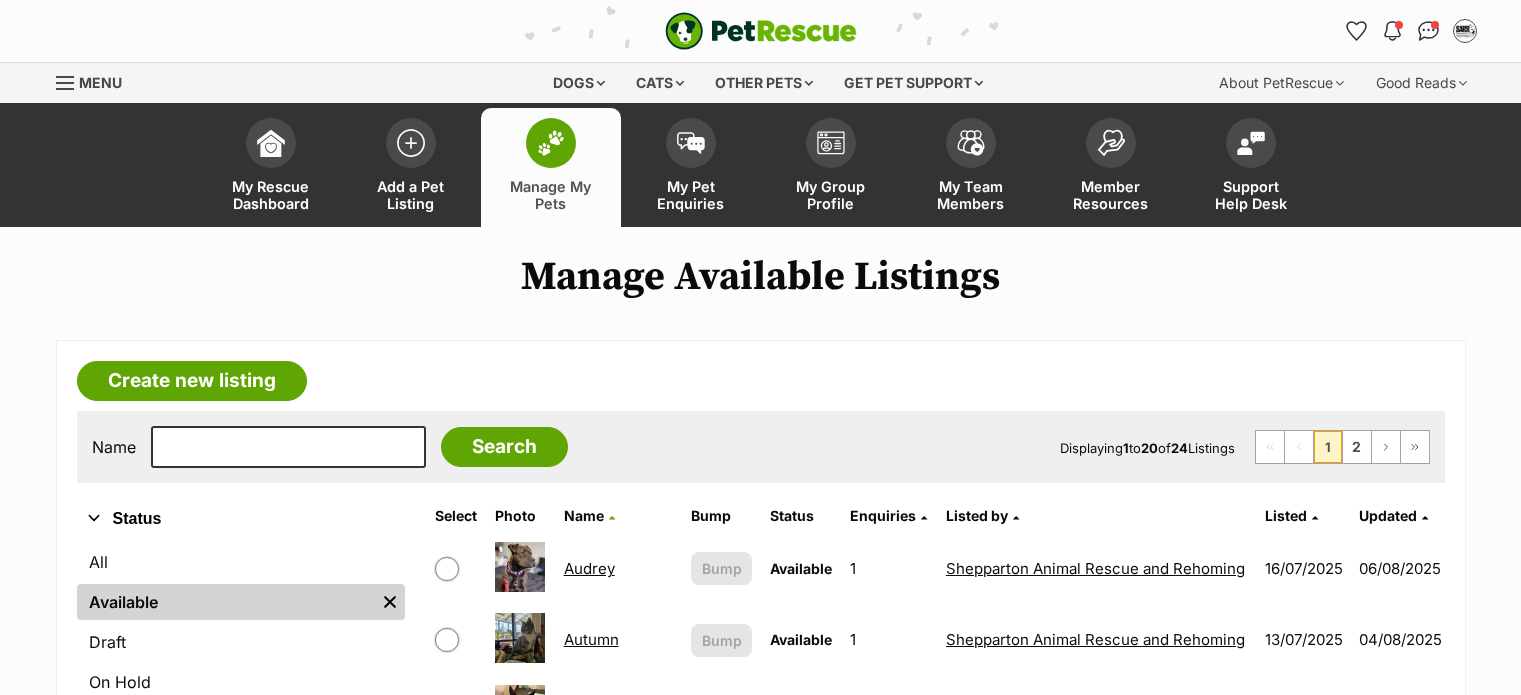 scroll, scrollTop: 400, scrollLeft: 0, axis: vertical 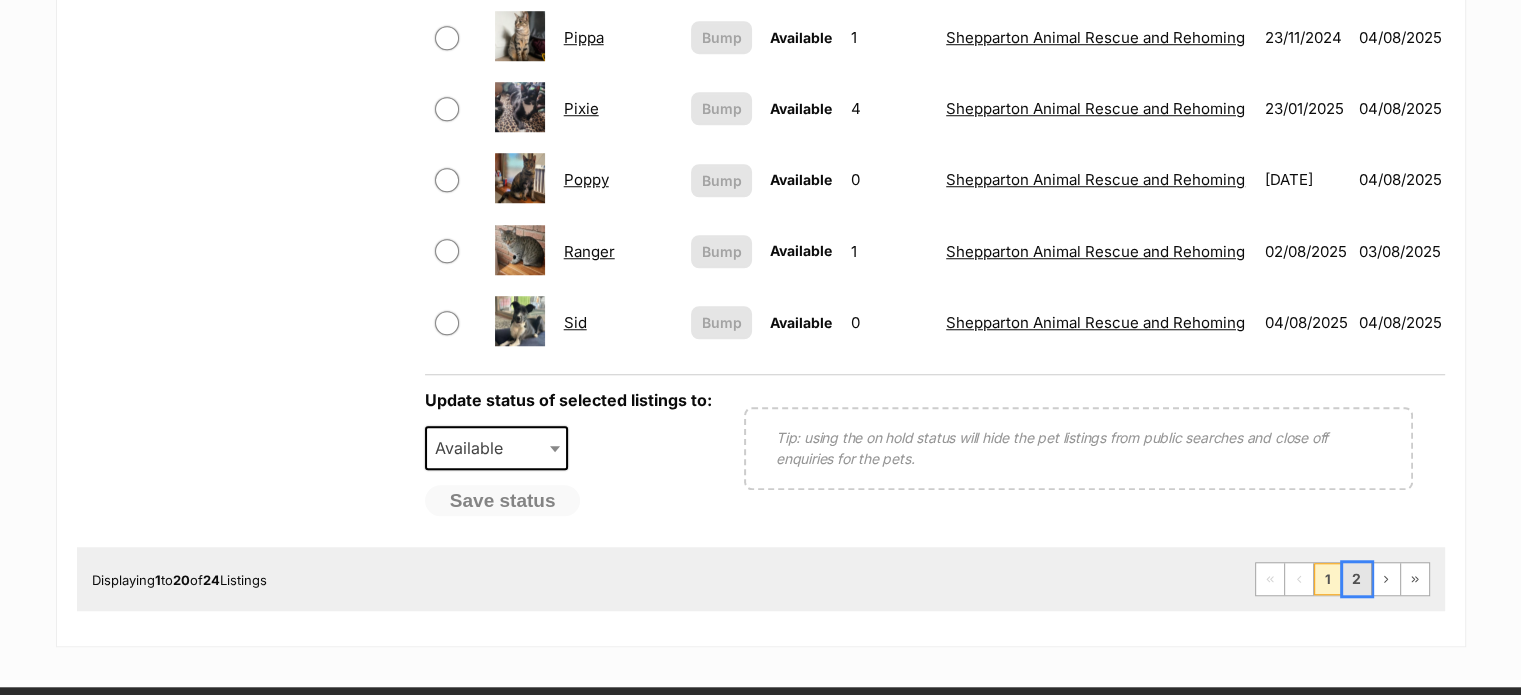click on "2" at bounding box center [1357, 579] 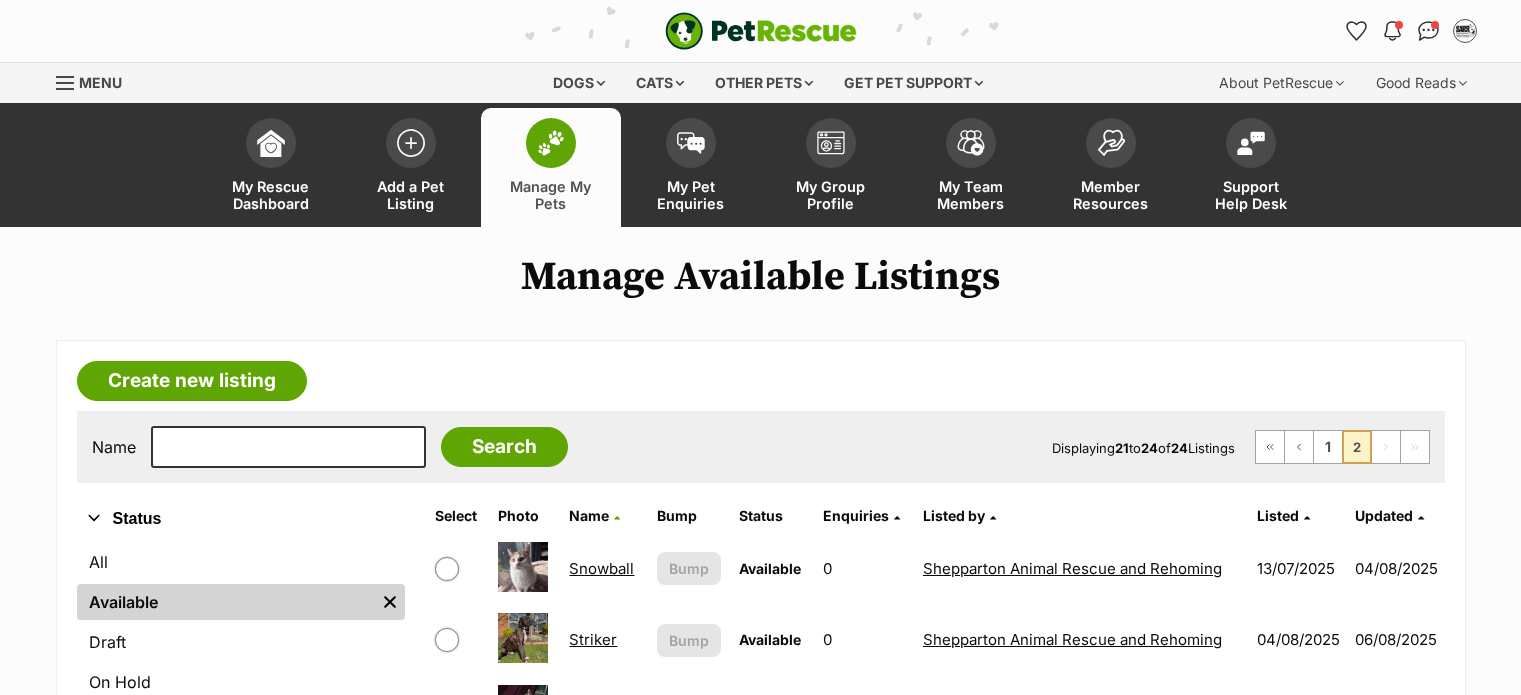 scroll, scrollTop: 0, scrollLeft: 0, axis: both 